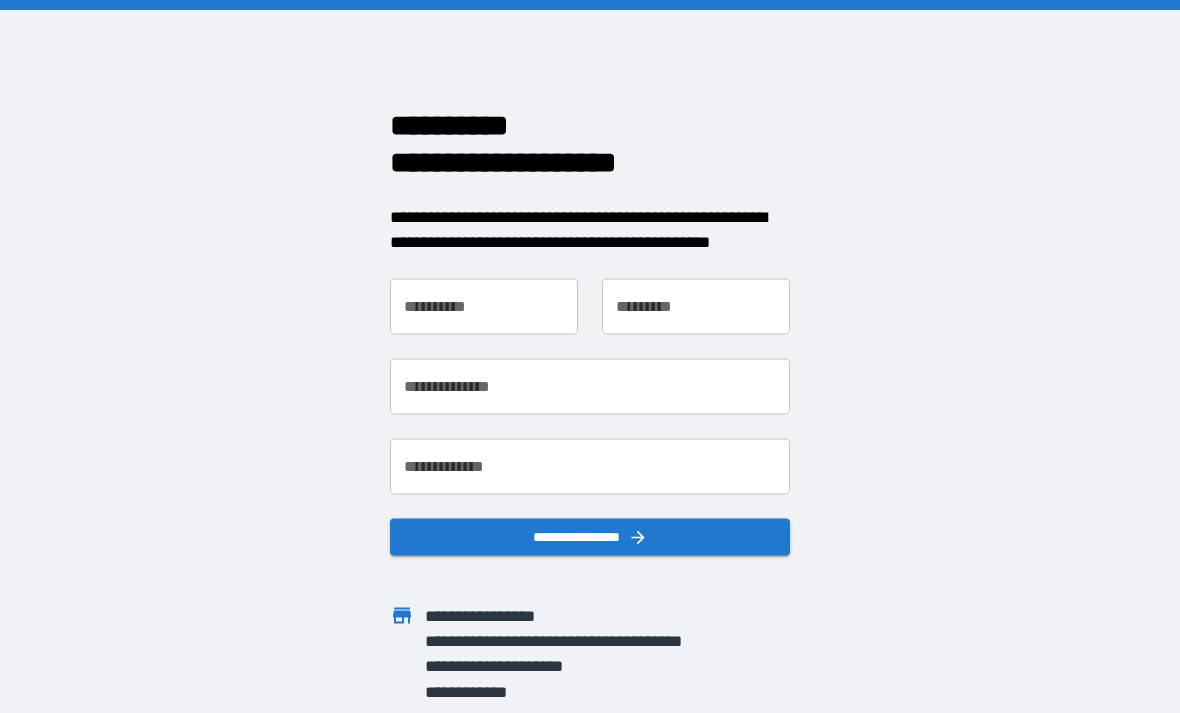 scroll, scrollTop: 0, scrollLeft: 0, axis: both 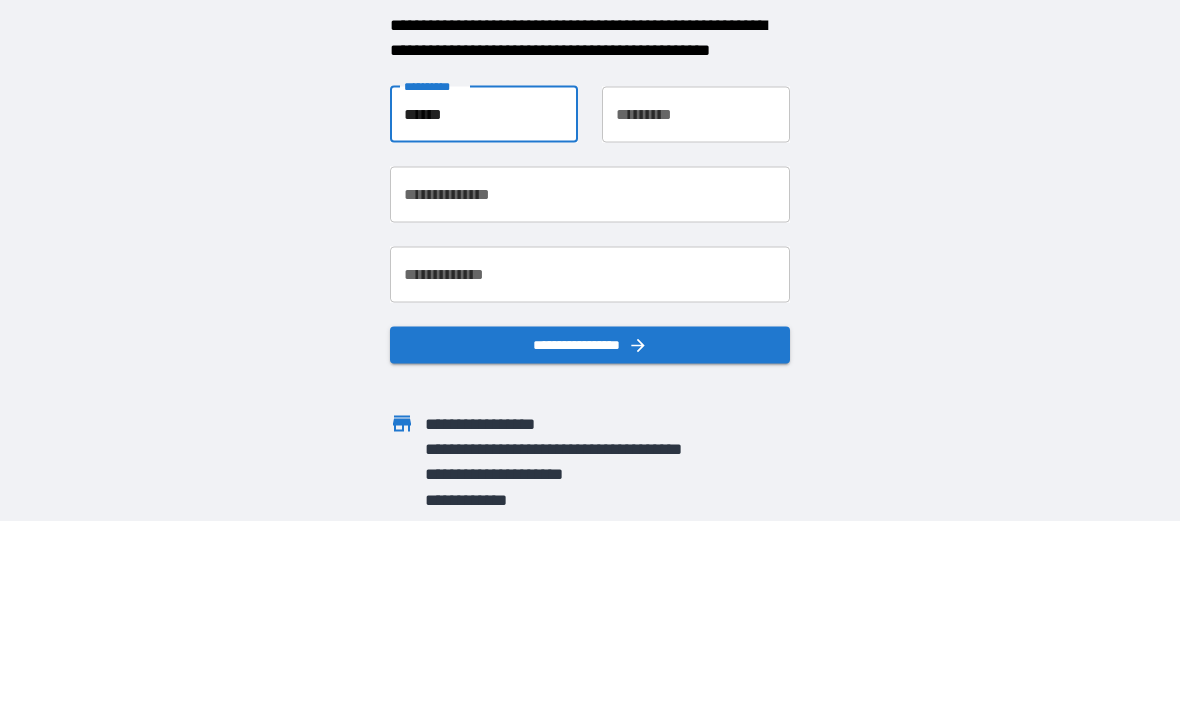 type on "******" 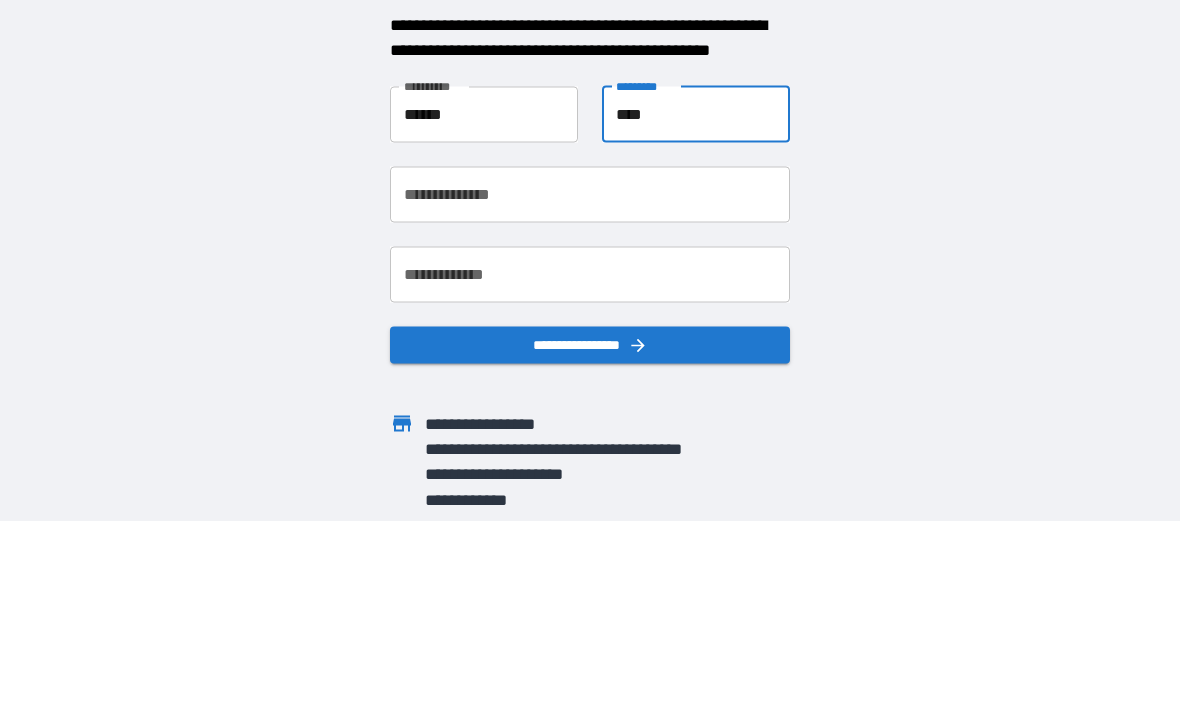 type on "****" 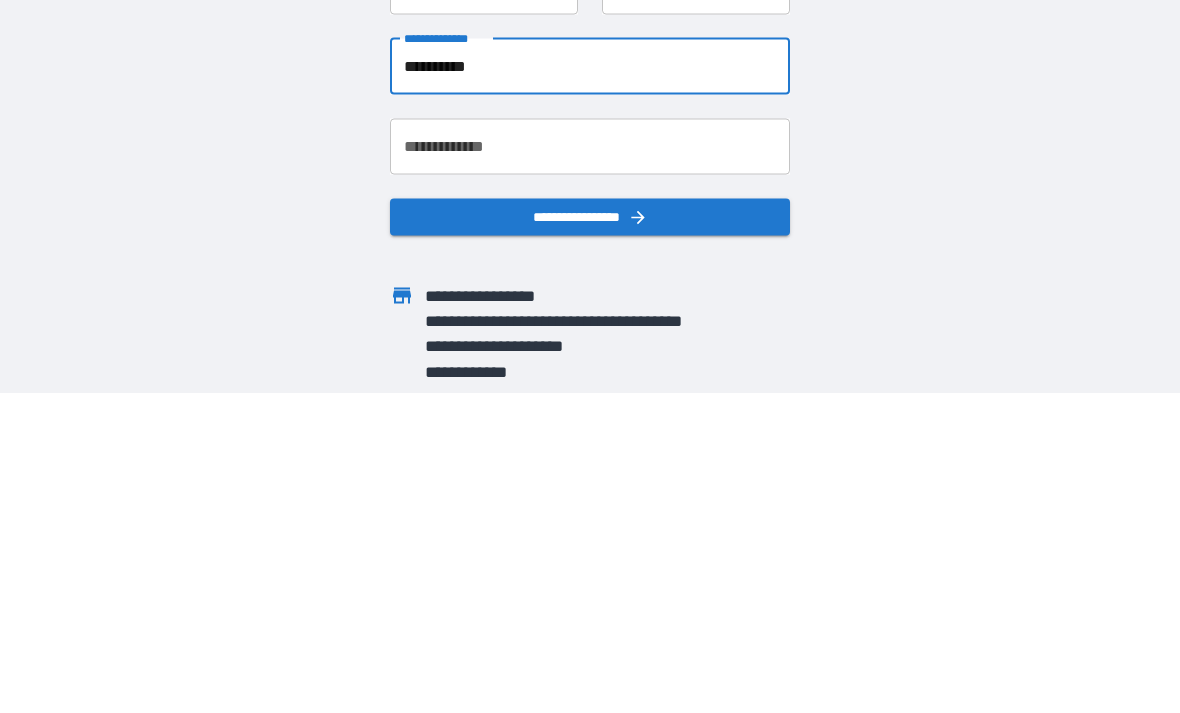 type on "**********" 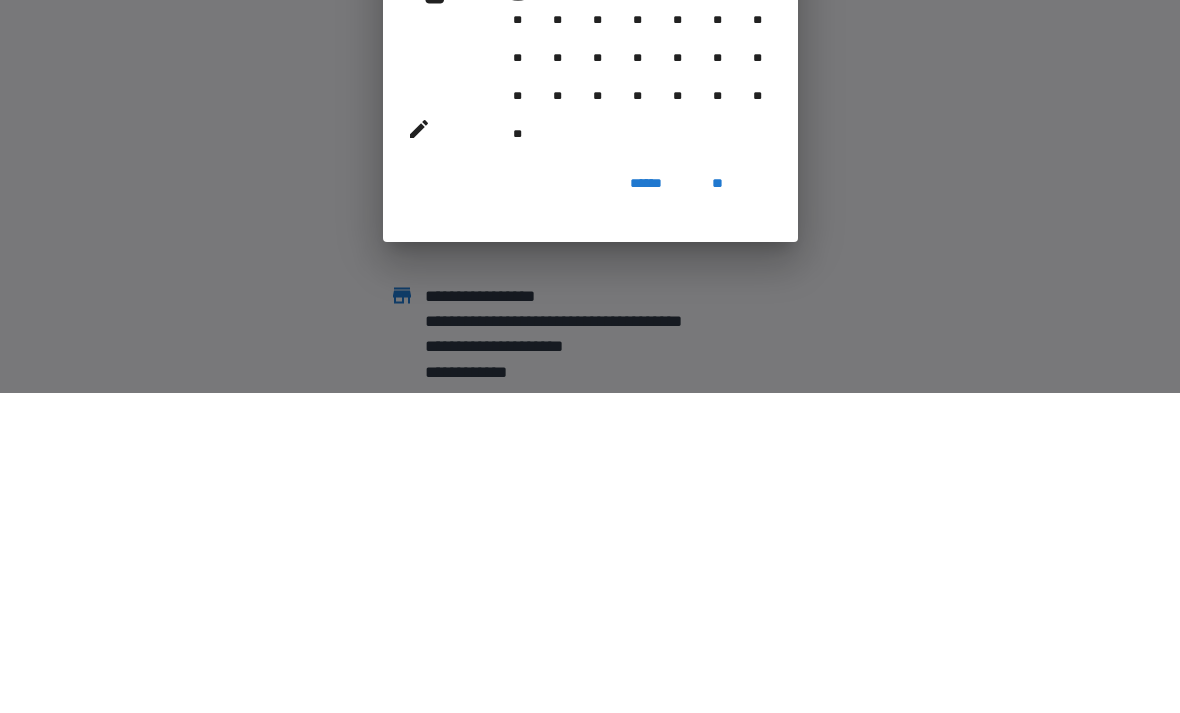 scroll, scrollTop: 64, scrollLeft: 0, axis: vertical 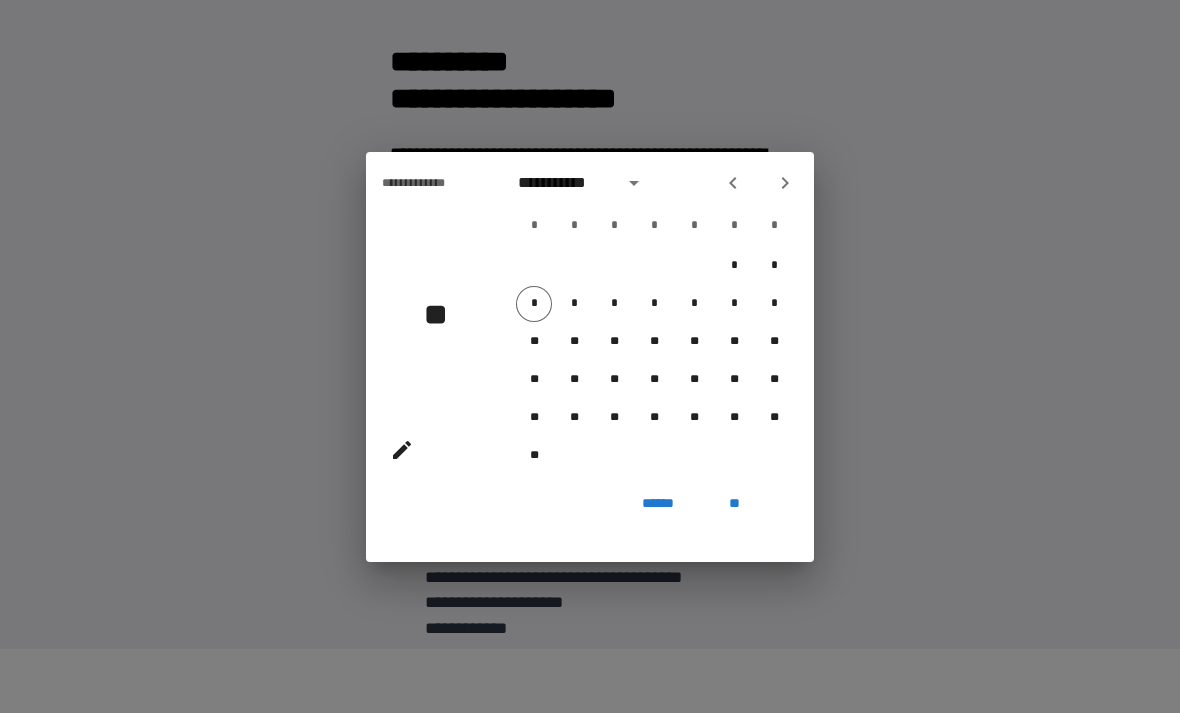 click on "**********" at bounding box center [564, 183] 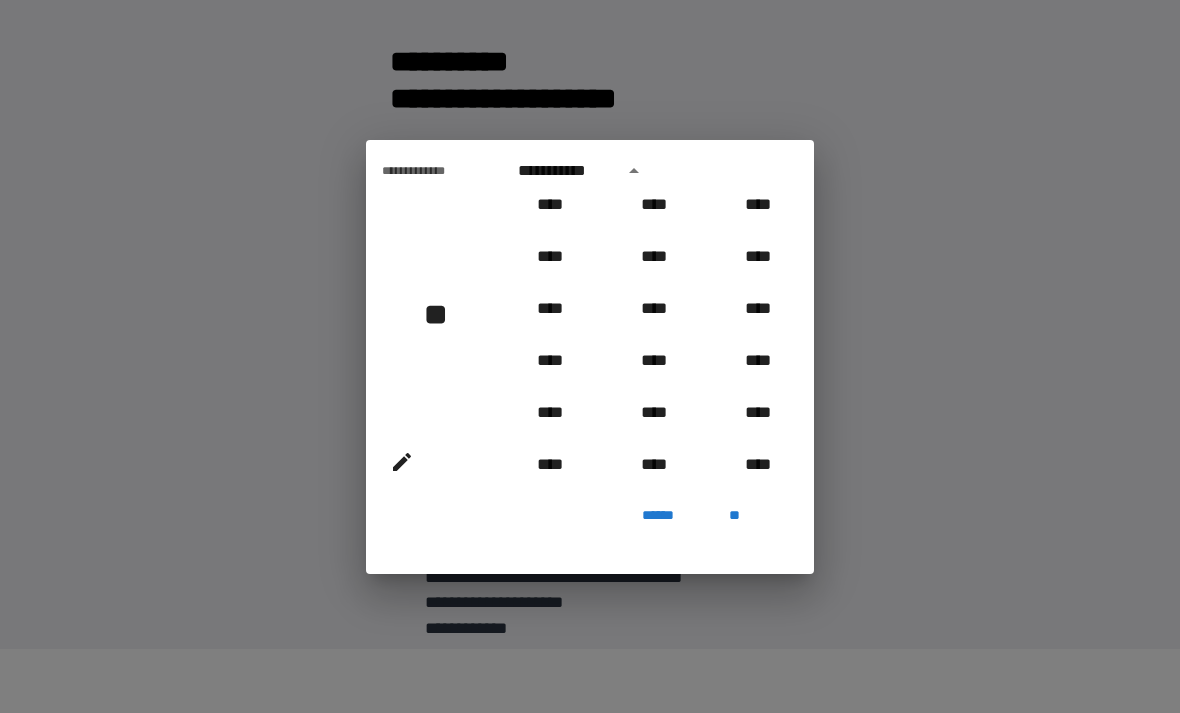 scroll, scrollTop: 1730, scrollLeft: 0, axis: vertical 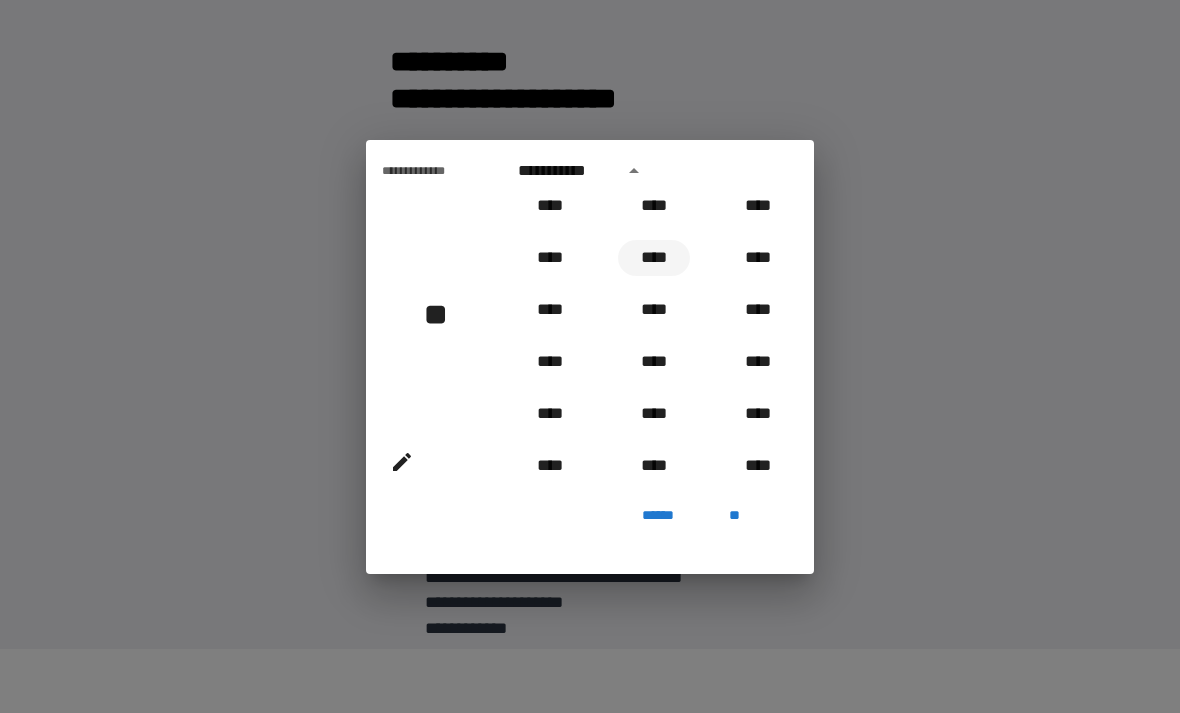 click on "****" at bounding box center [654, 258] 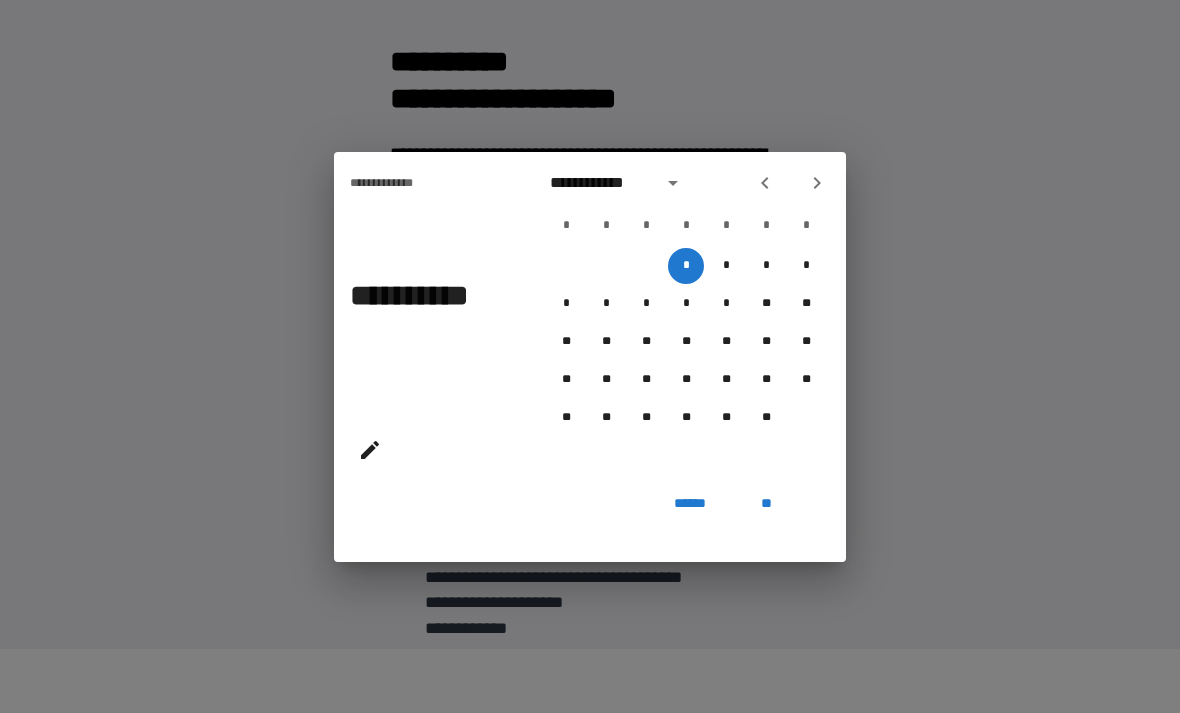 click 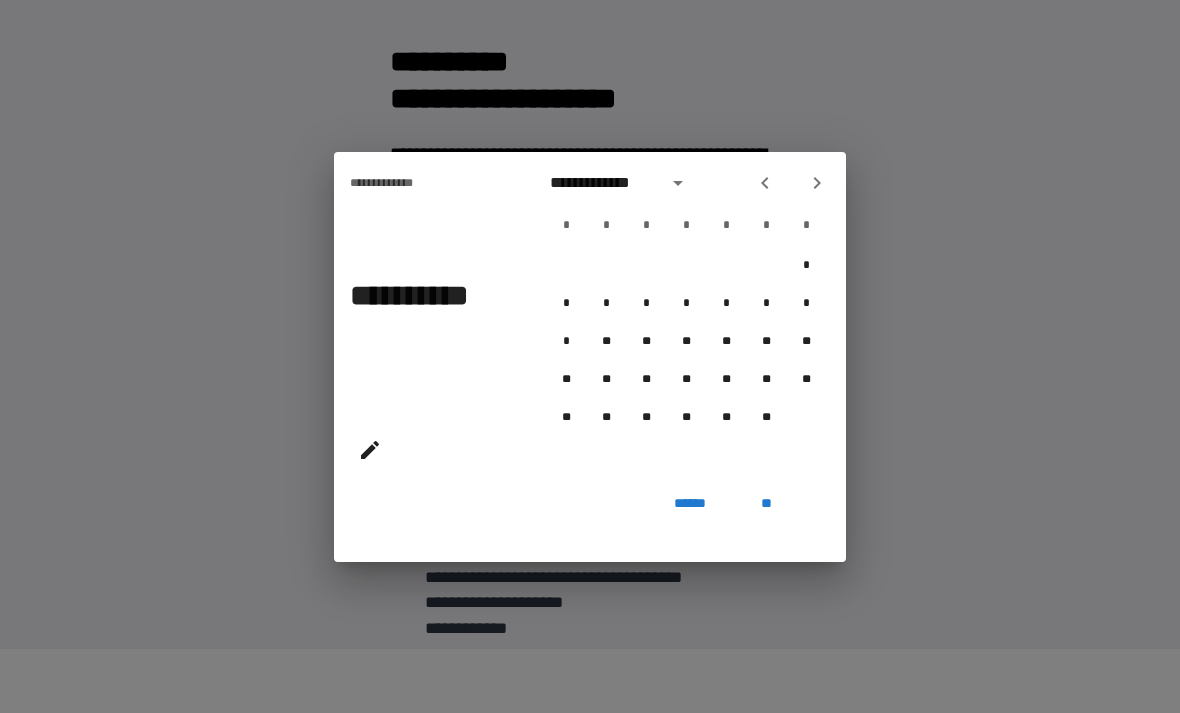 click 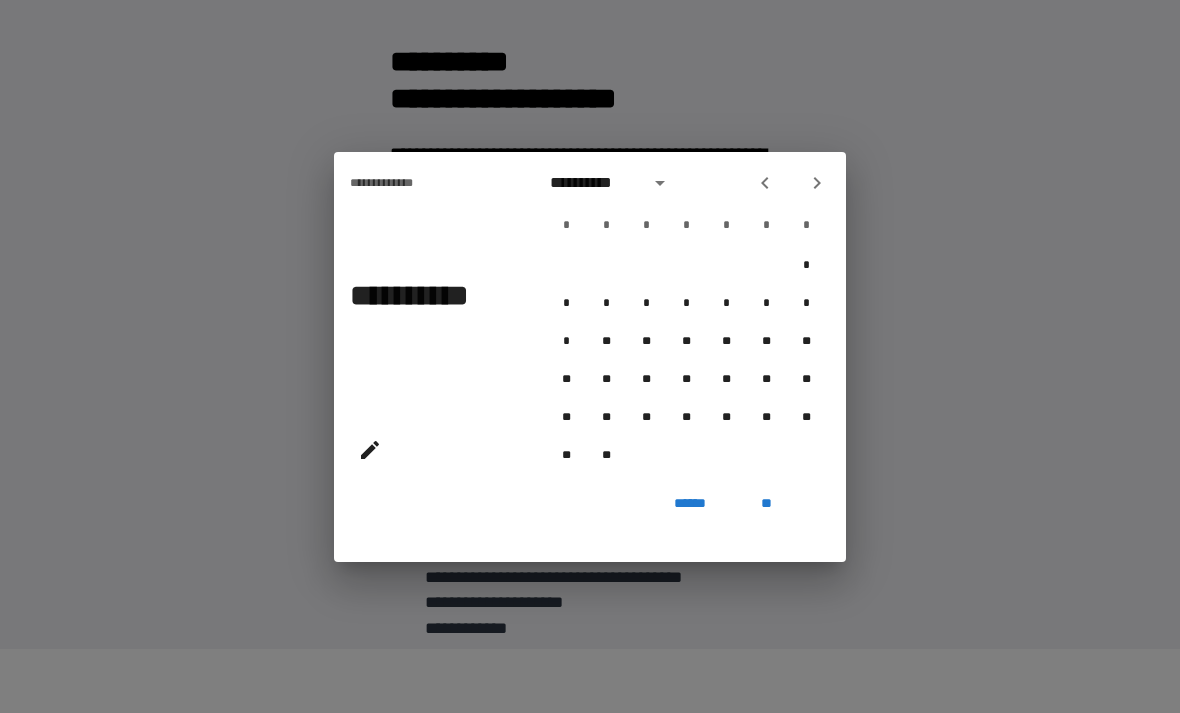 click 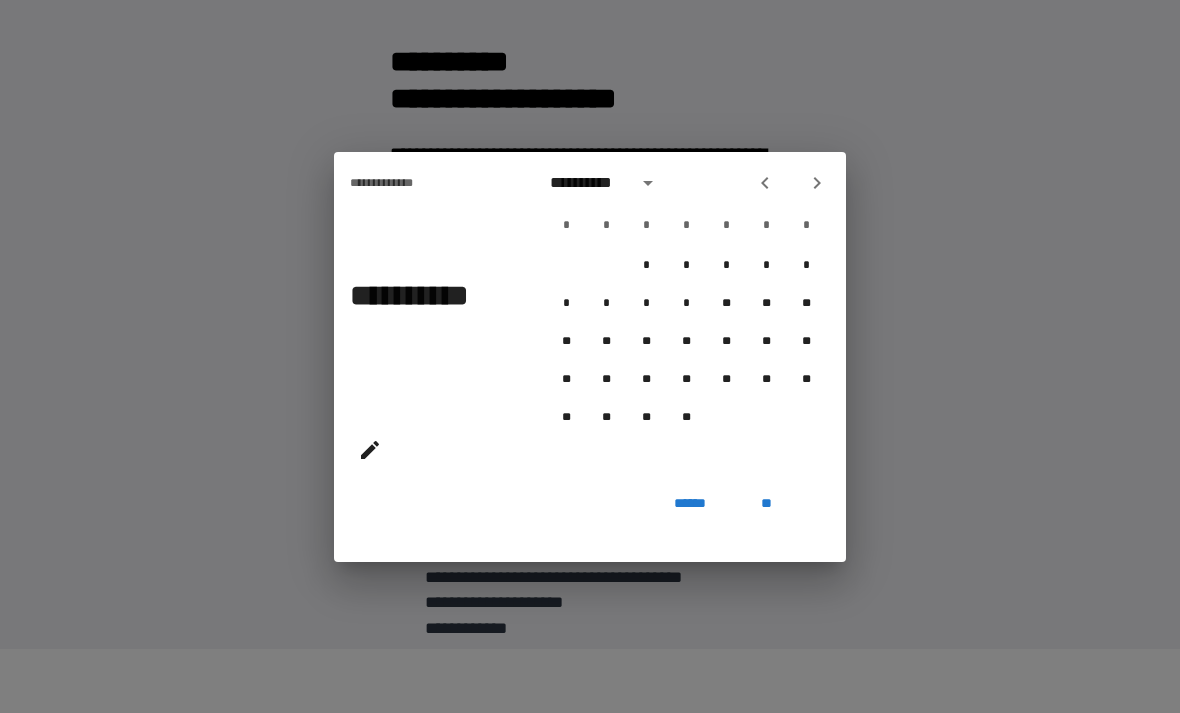click 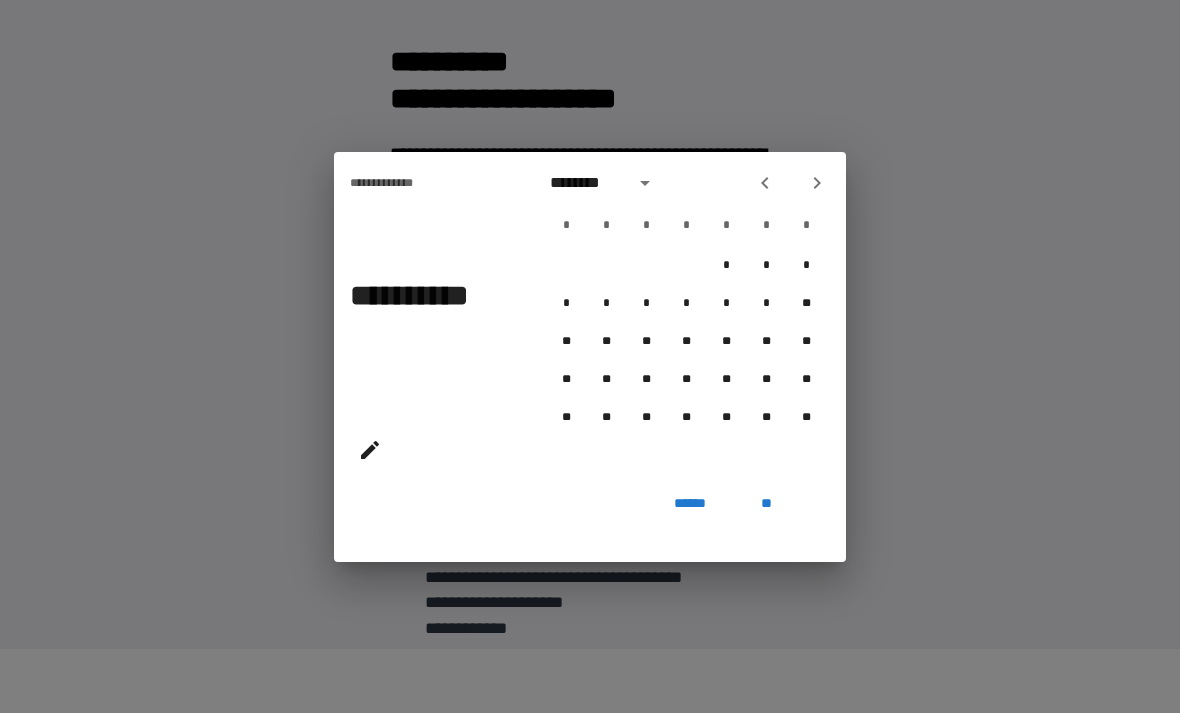 click 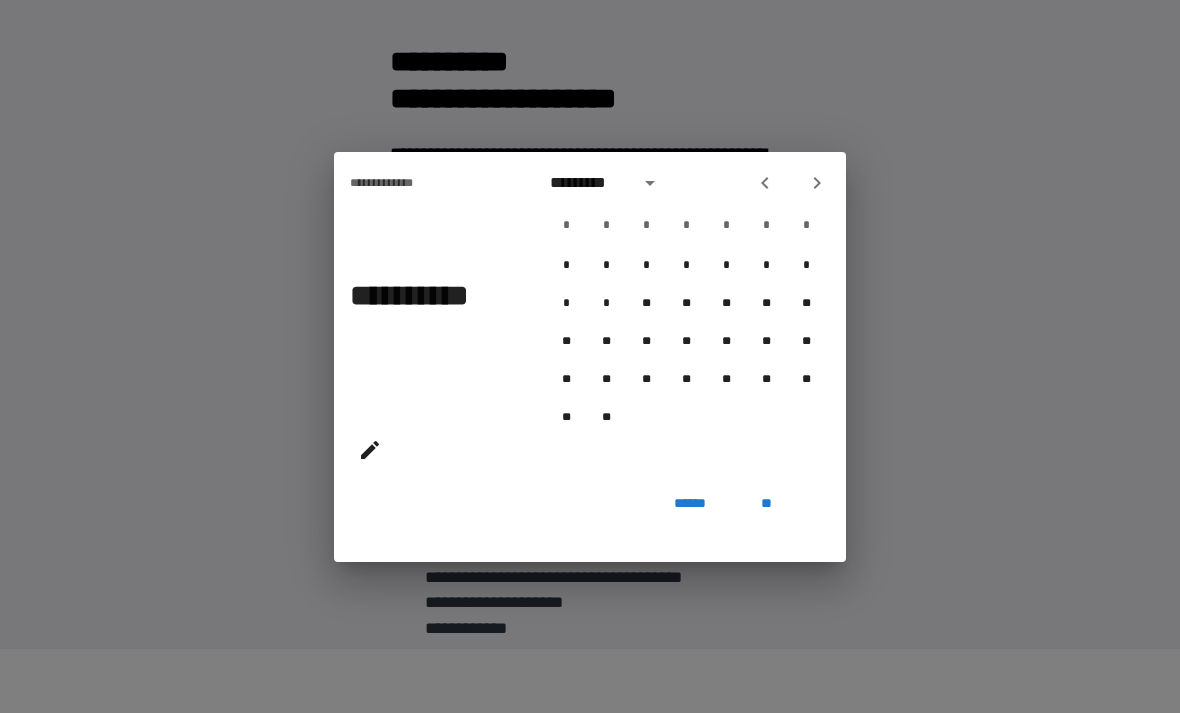 click 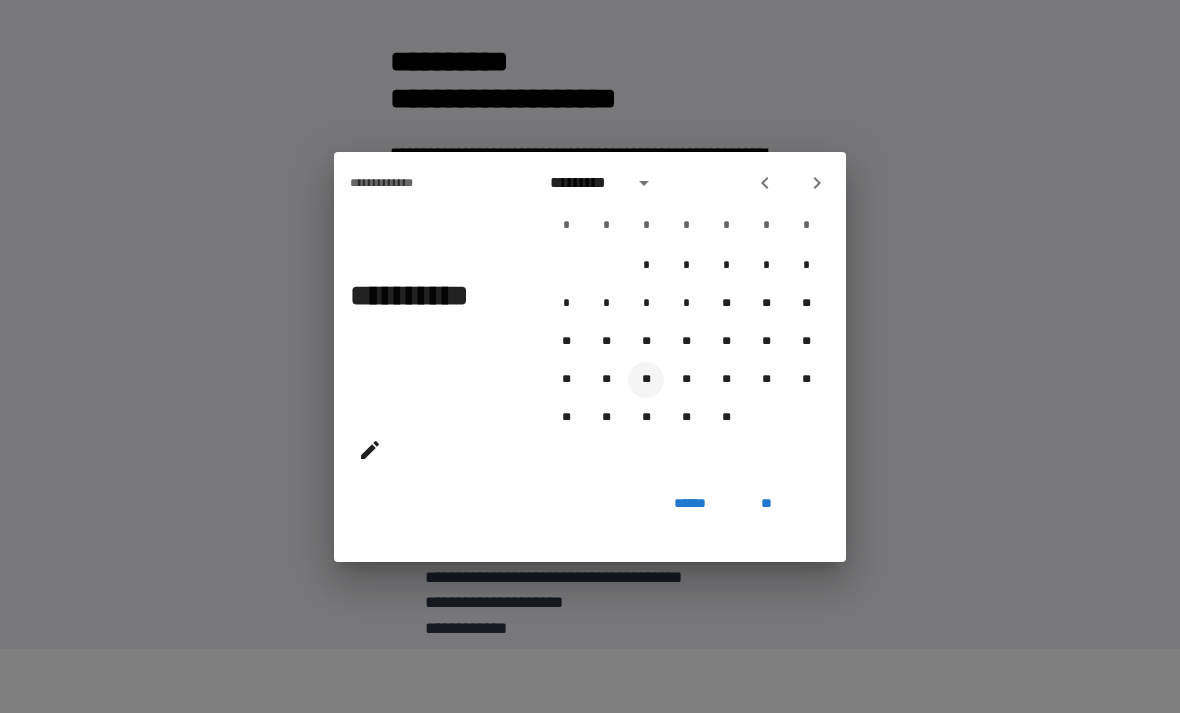 click on "**" at bounding box center (646, 380) 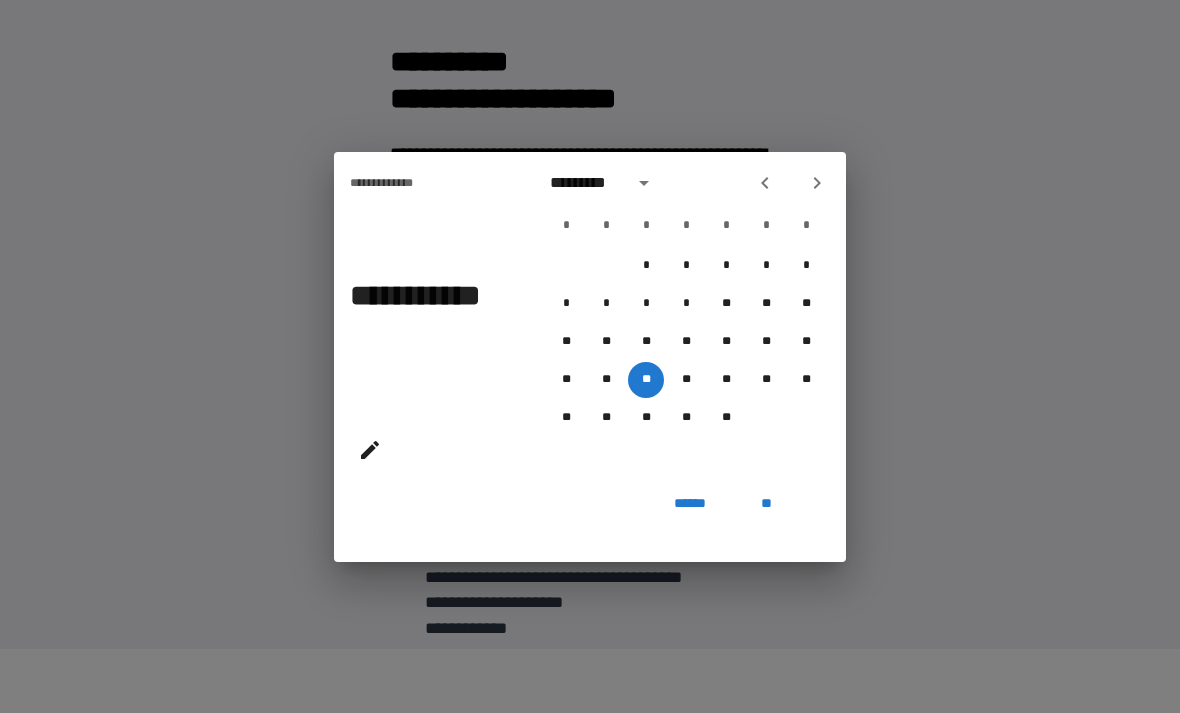 click on "**" at bounding box center (766, 504) 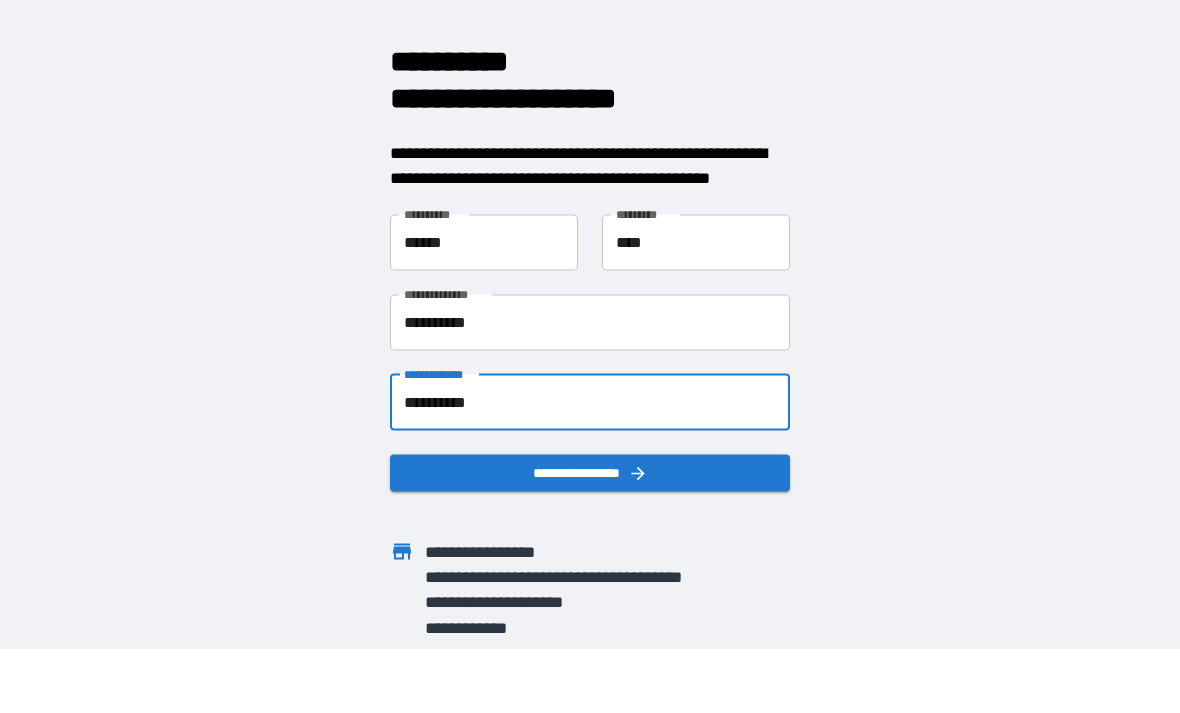 click on "**********" at bounding box center [590, 472] 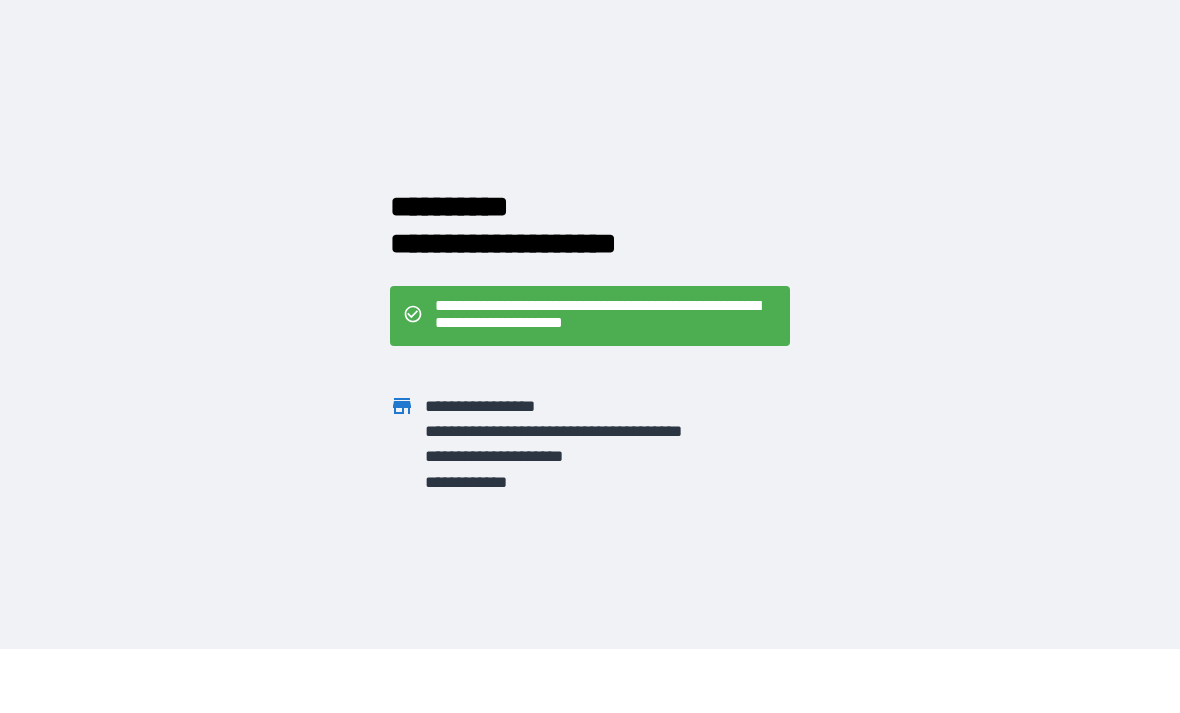 click on "**********" at bounding box center [572, 456] 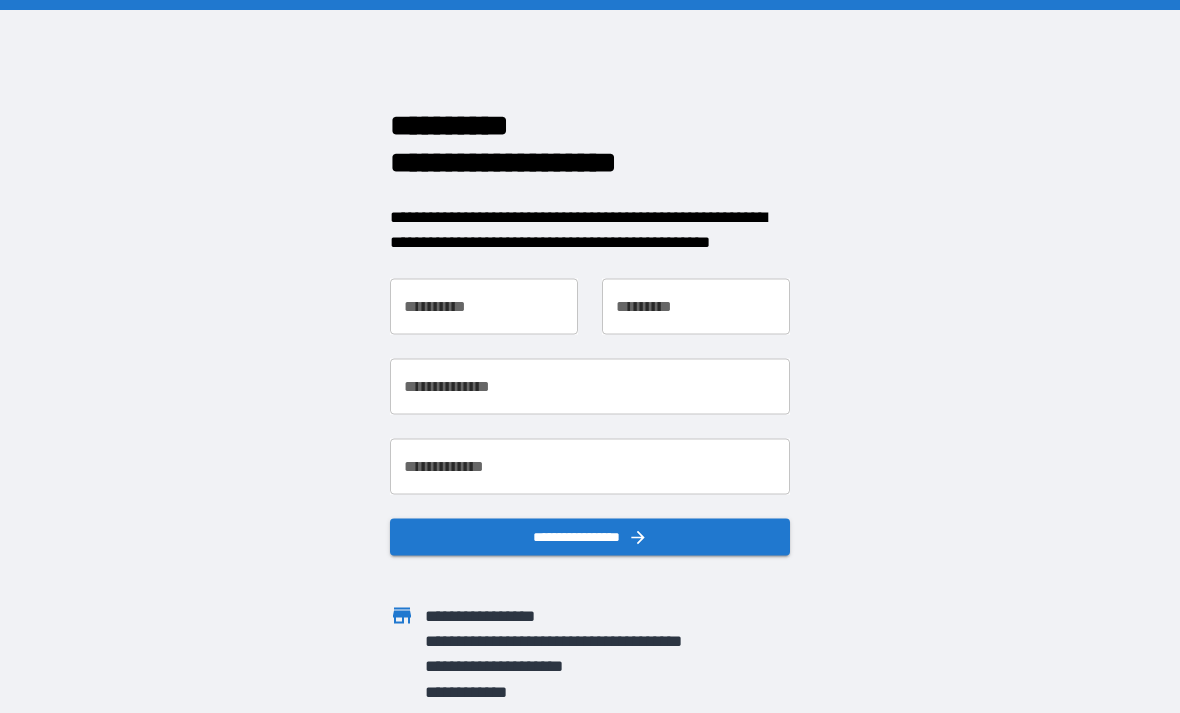 scroll, scrollTop: 0, scrollLeft: 0, axis: both 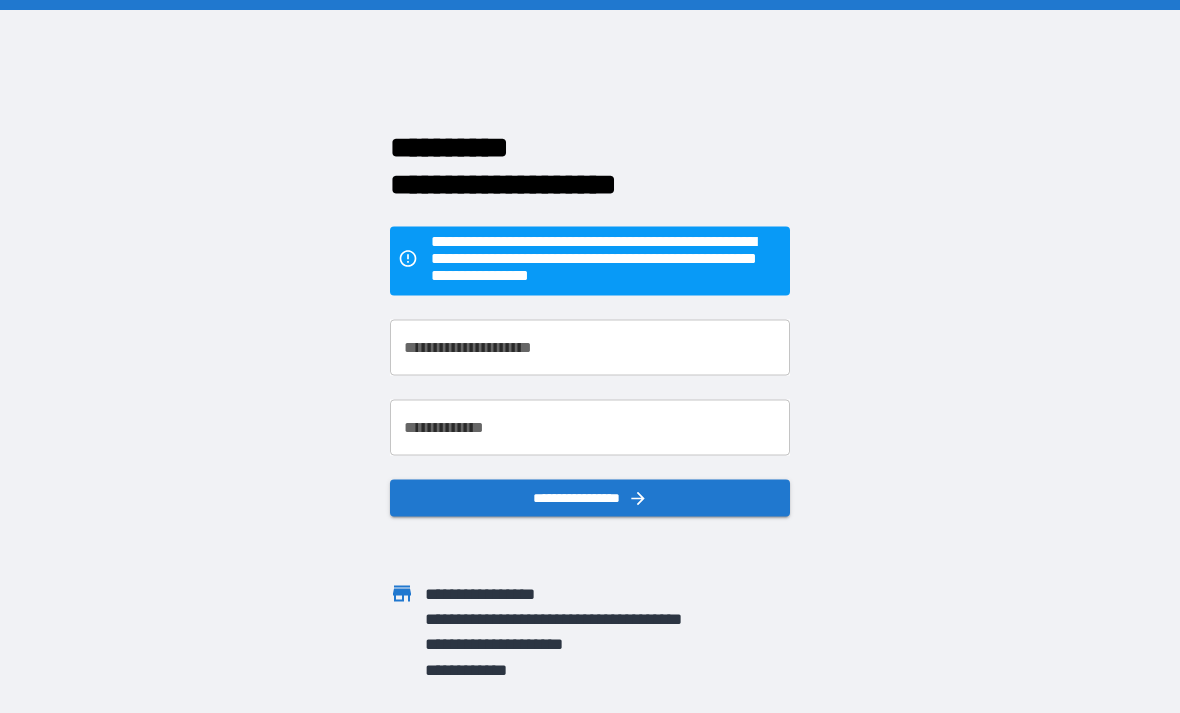 click on "**********" at bounding box center [590, 347] 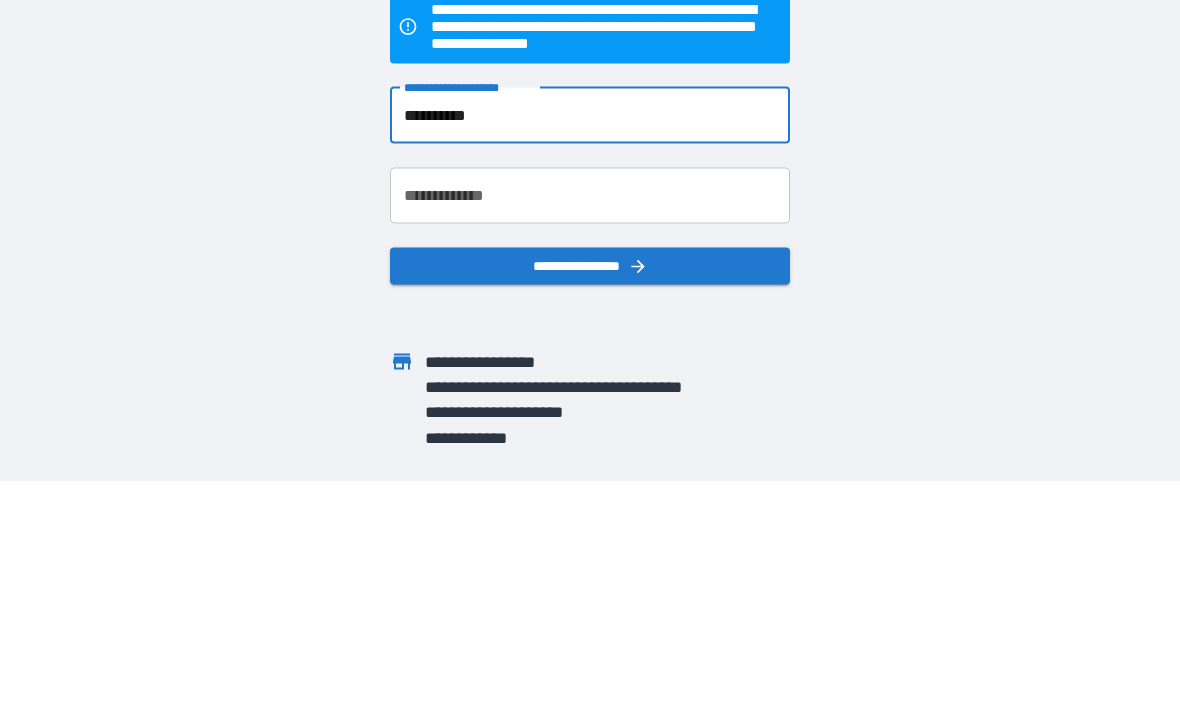 type on "**********" 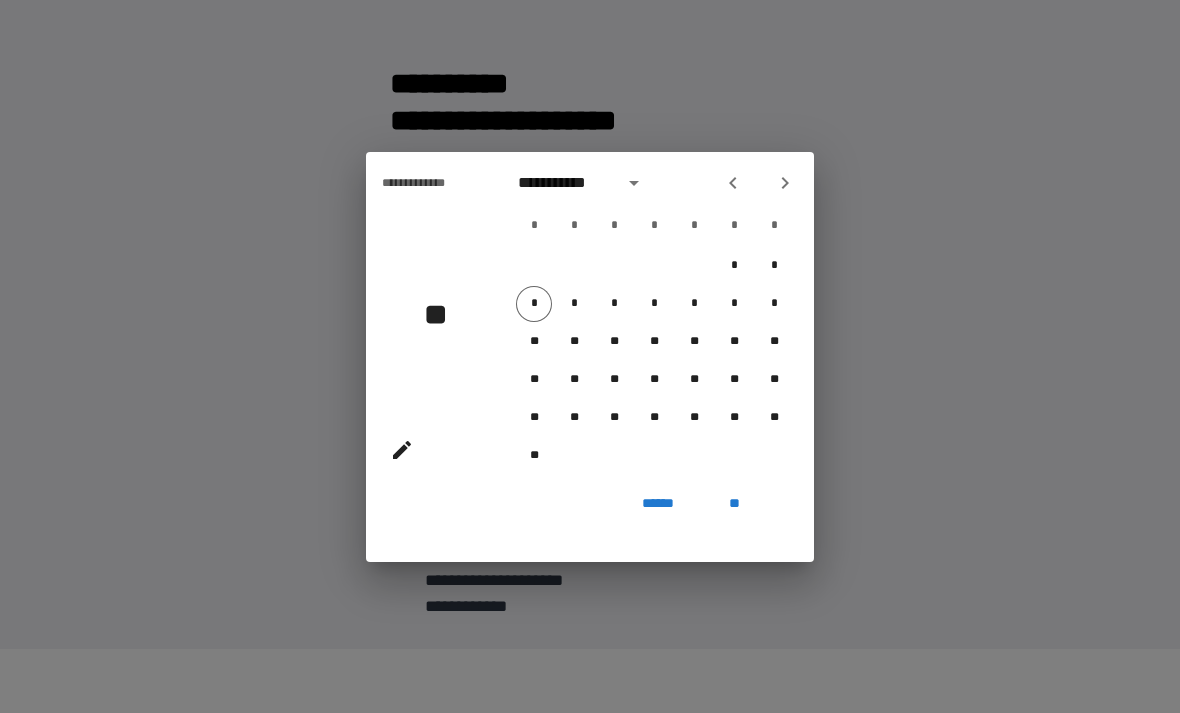 click on "**********" at bounding box center (564, 183) 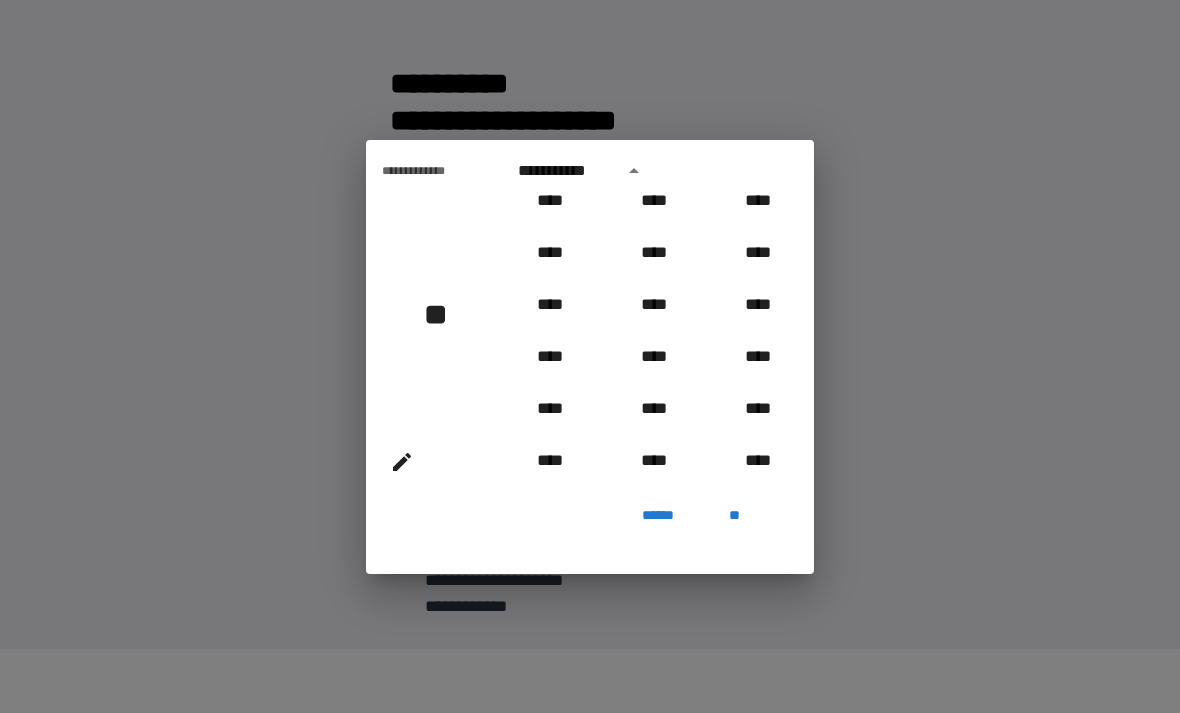 scroll, scrollTop: 1734, scrollLeft: 0, axis: vertical 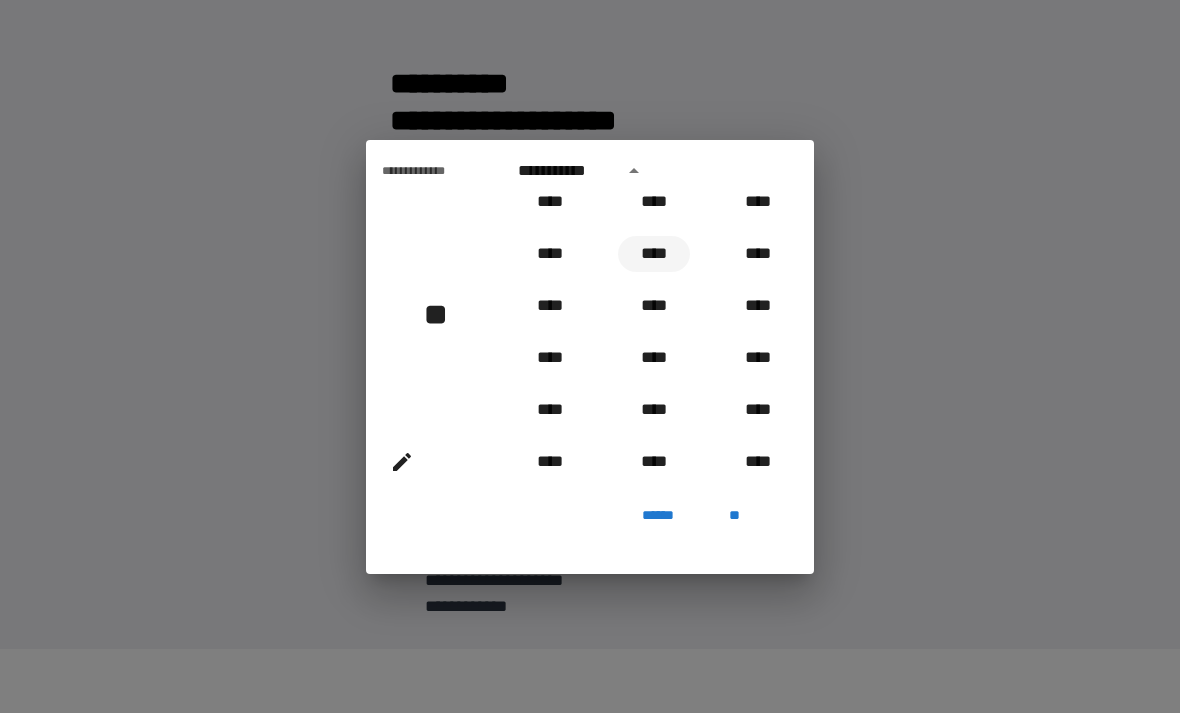 click on "****" at bounding box center [654, 254] 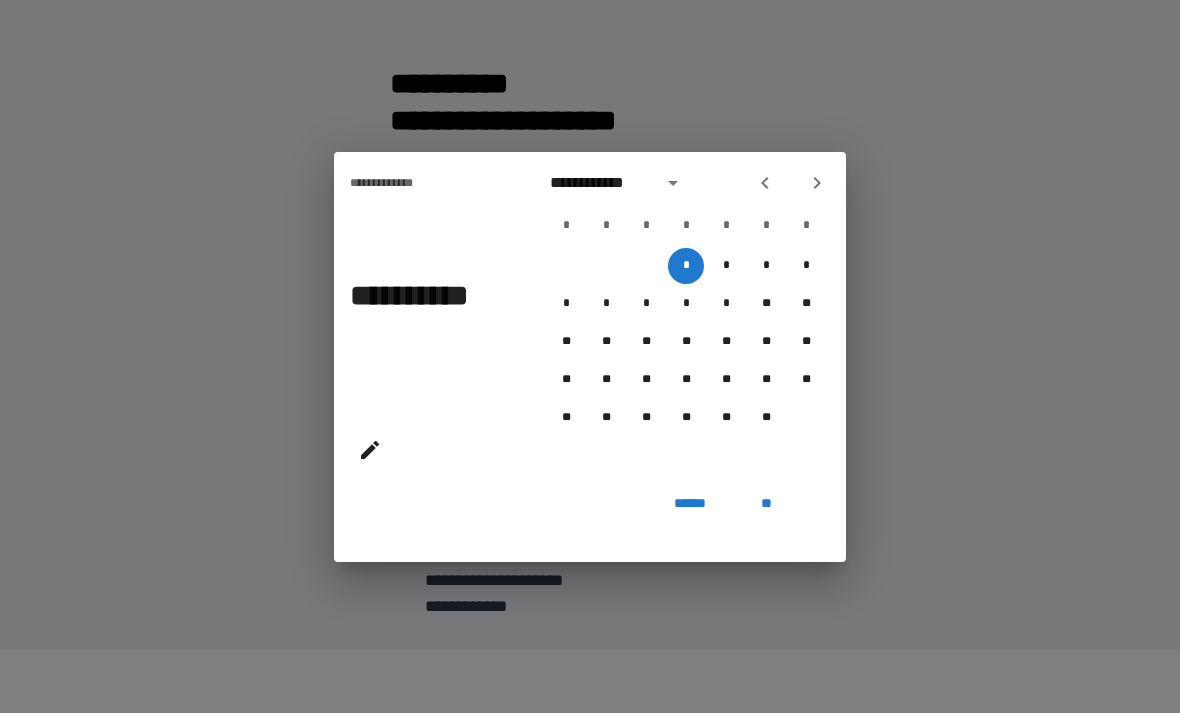 click 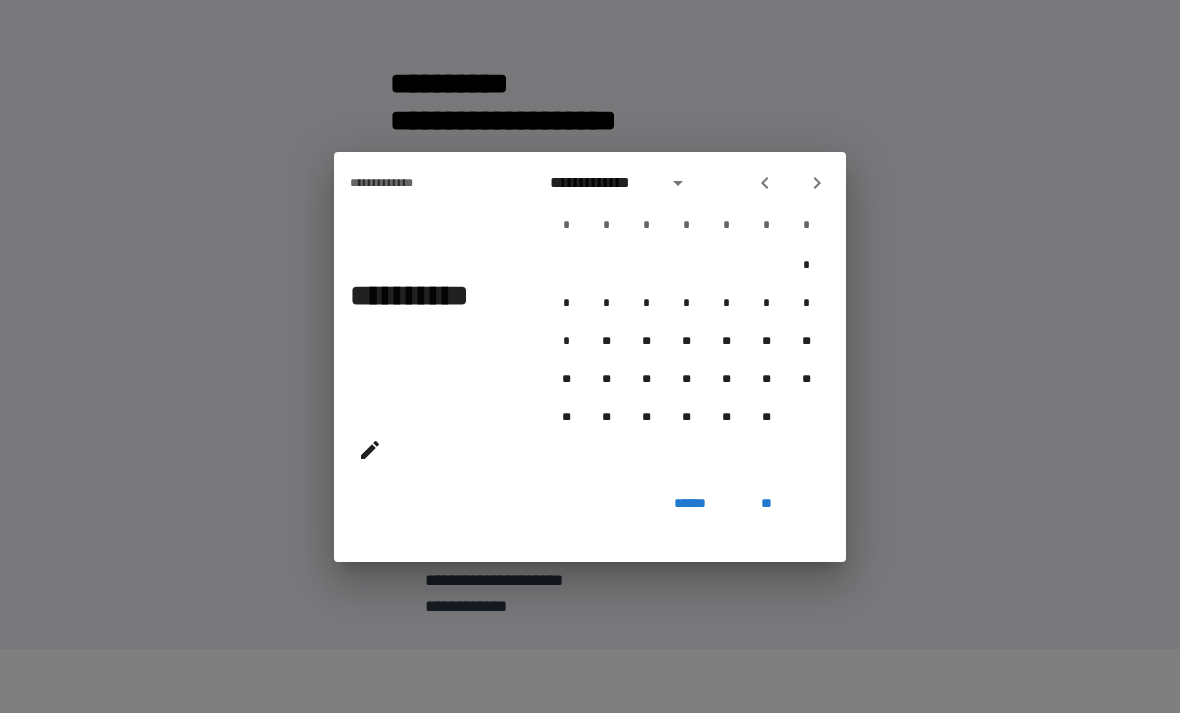 click 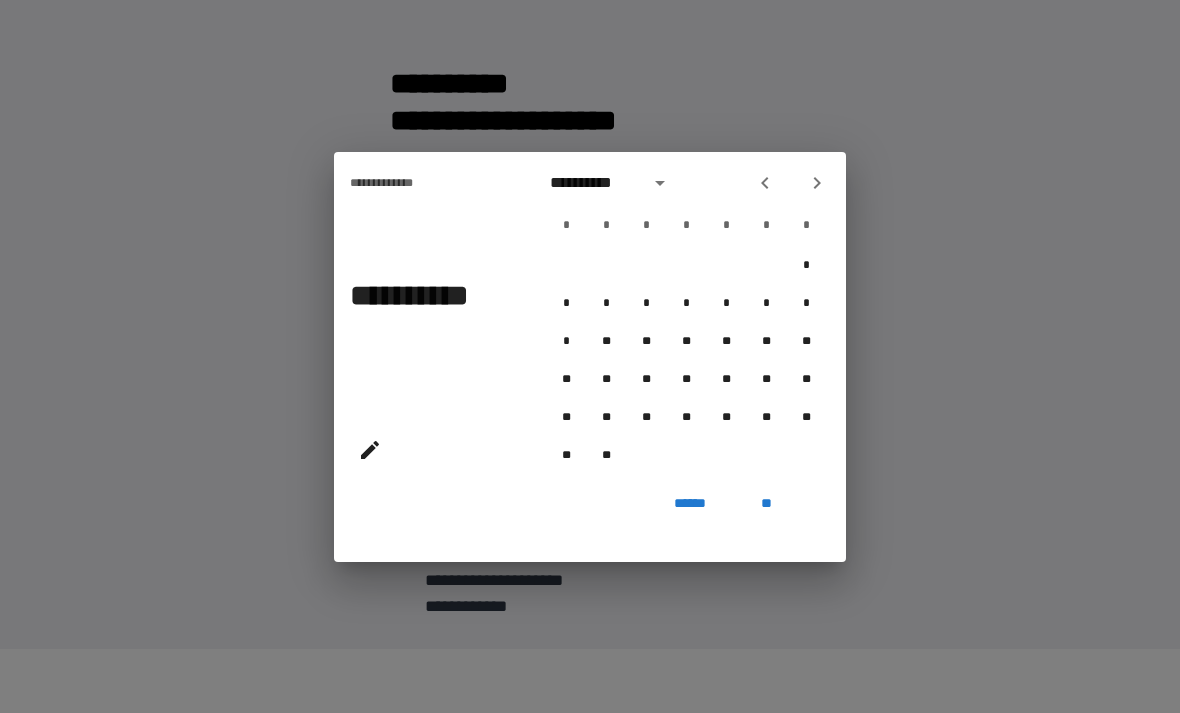 click 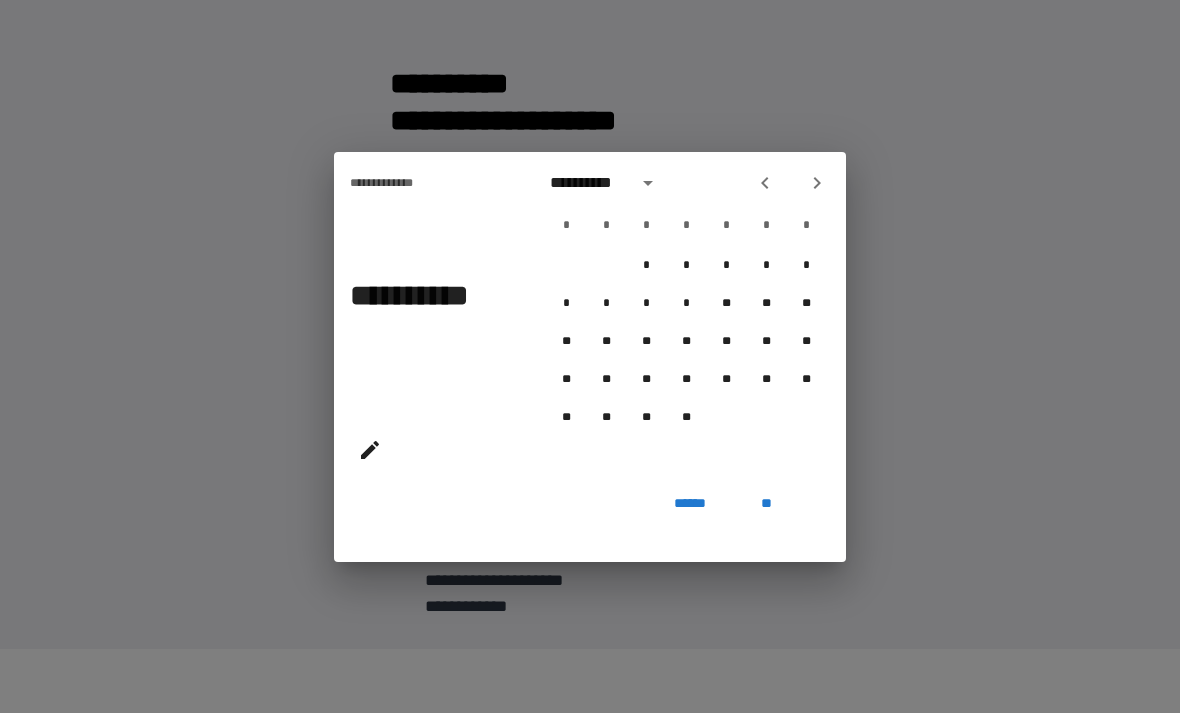 click 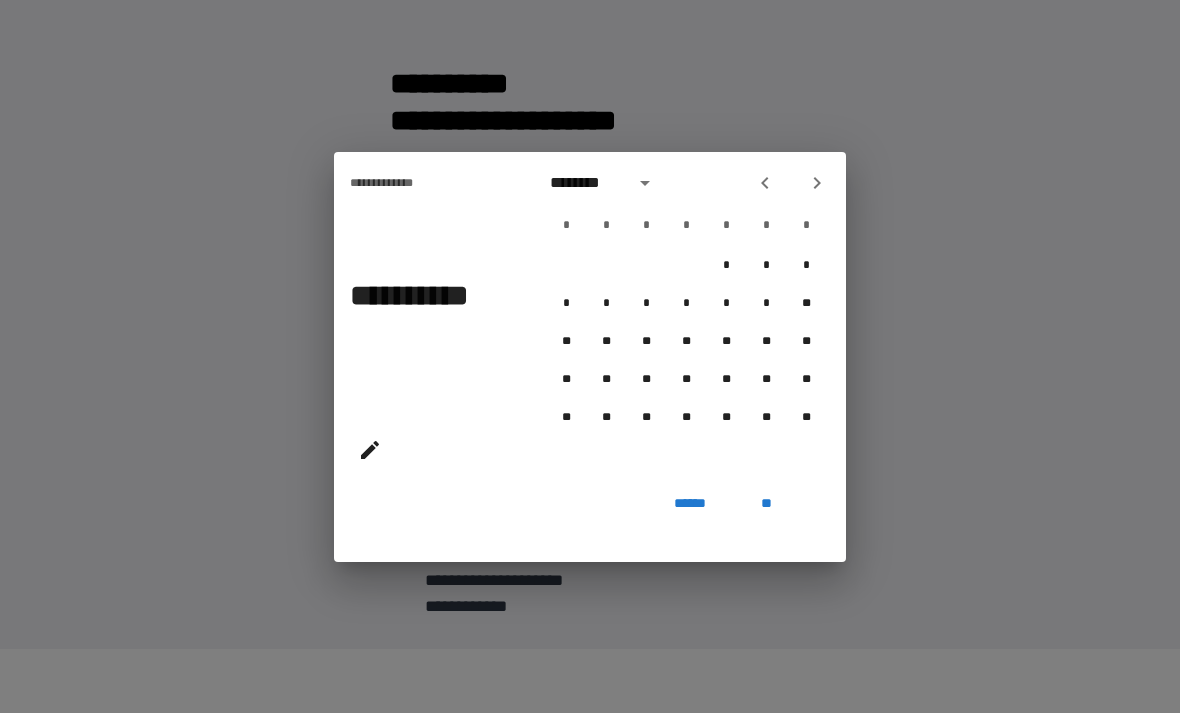 click 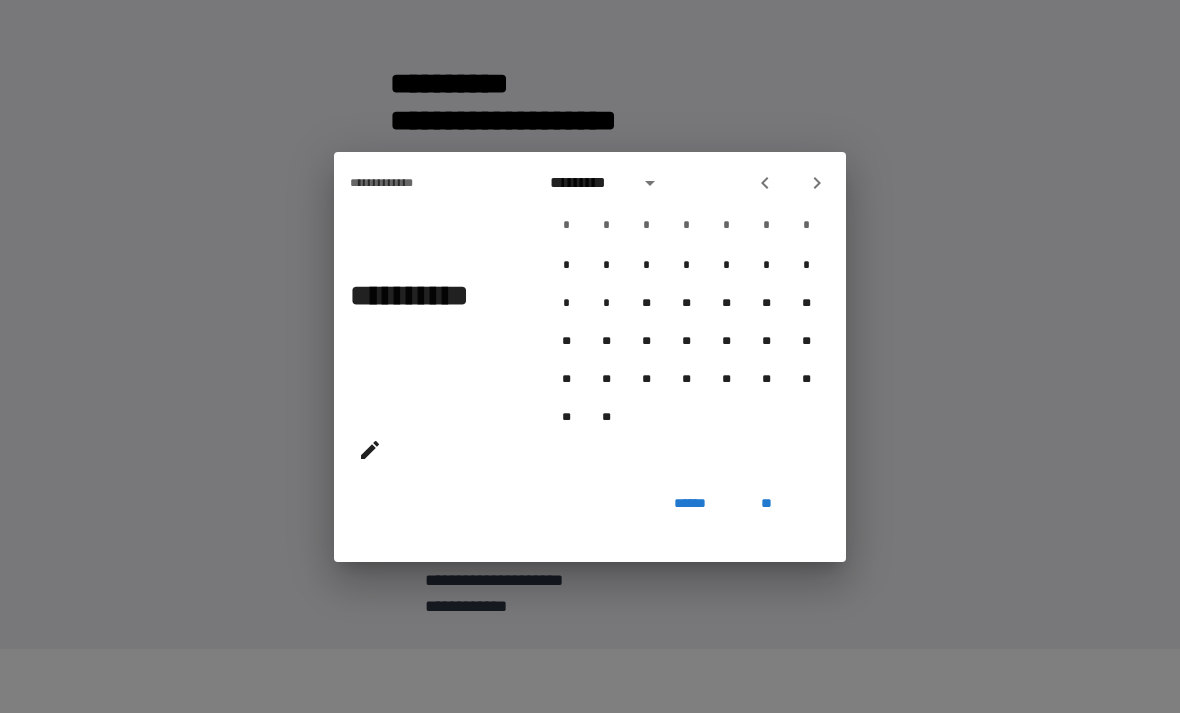 click 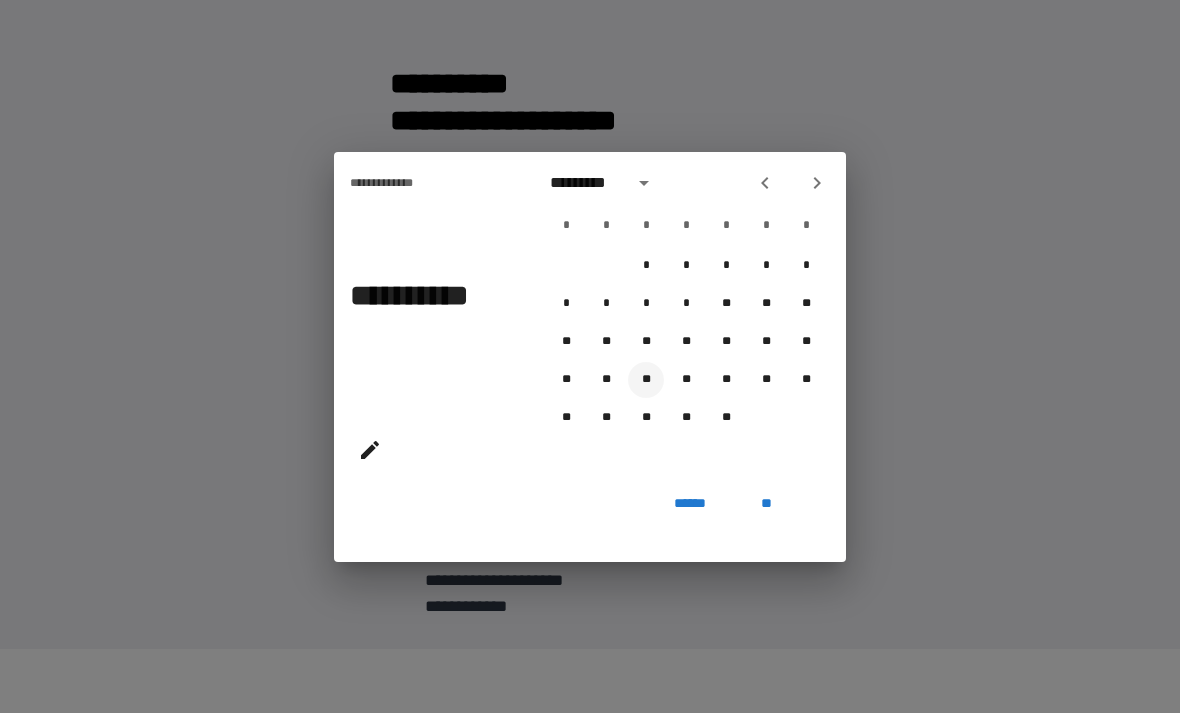 click on "**" at bounding box center [646, 380] 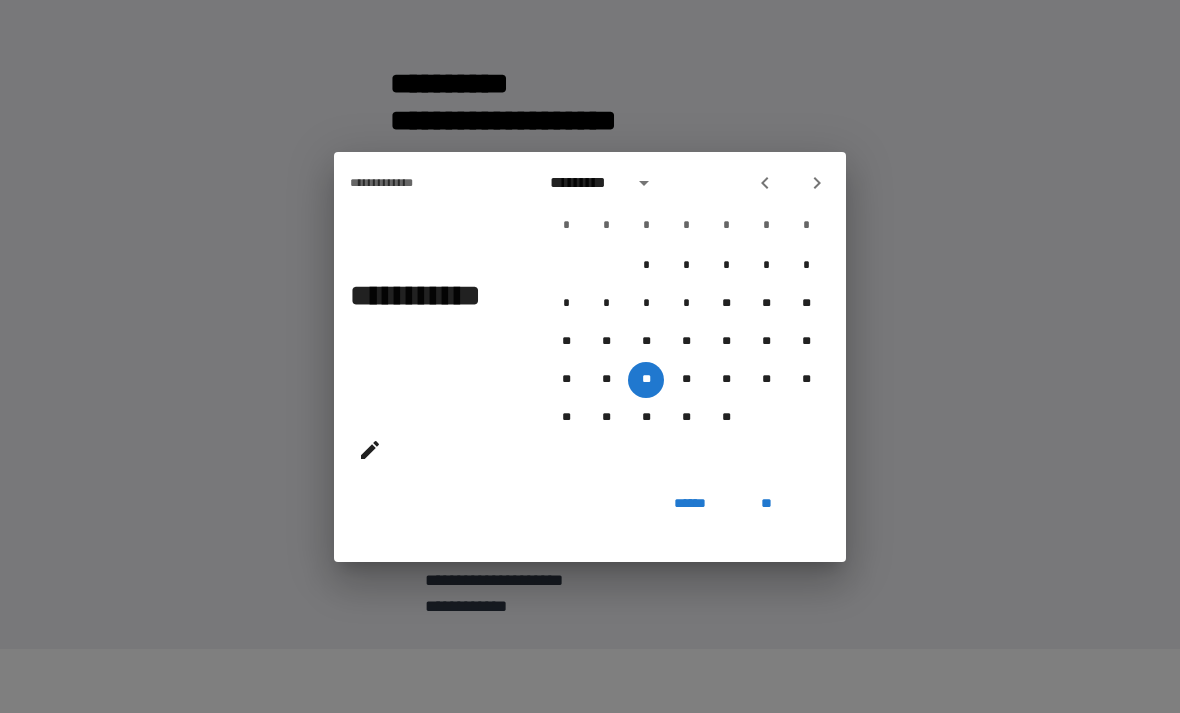 click on "**" at bounding box center [766, 504] 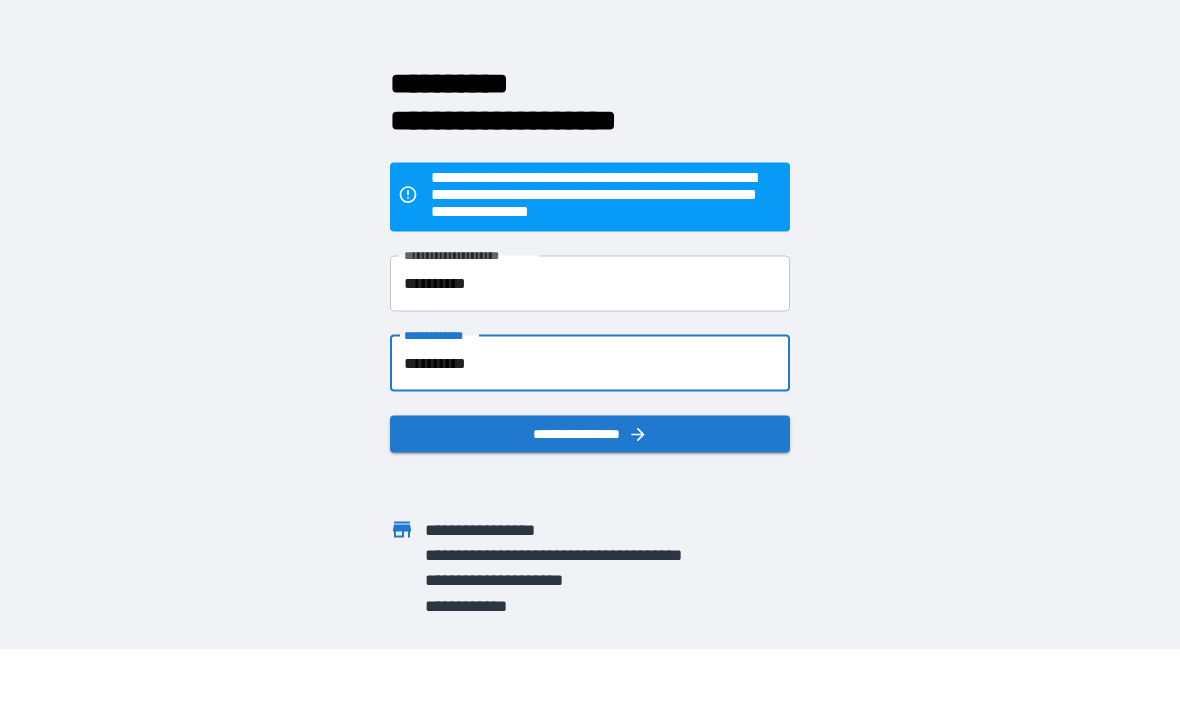 click on "**********" at bounding box center (590, 433) 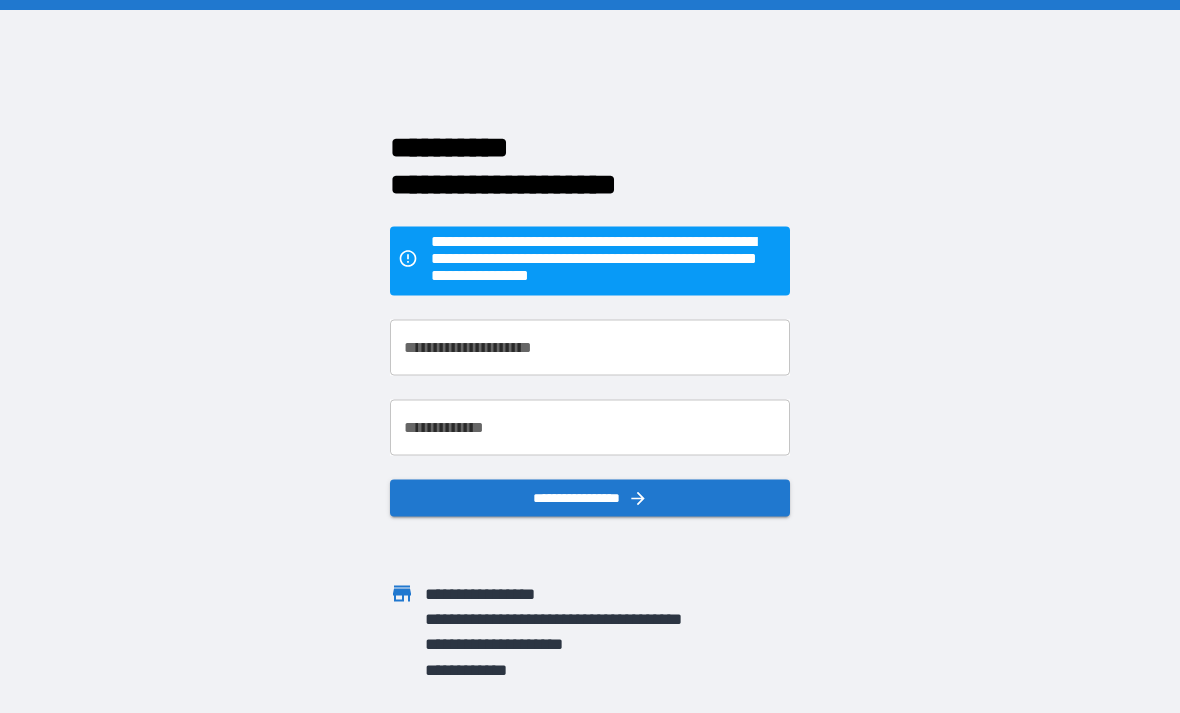 scroll, scrollTop: 0, scrollLeft: 0, axis: both 